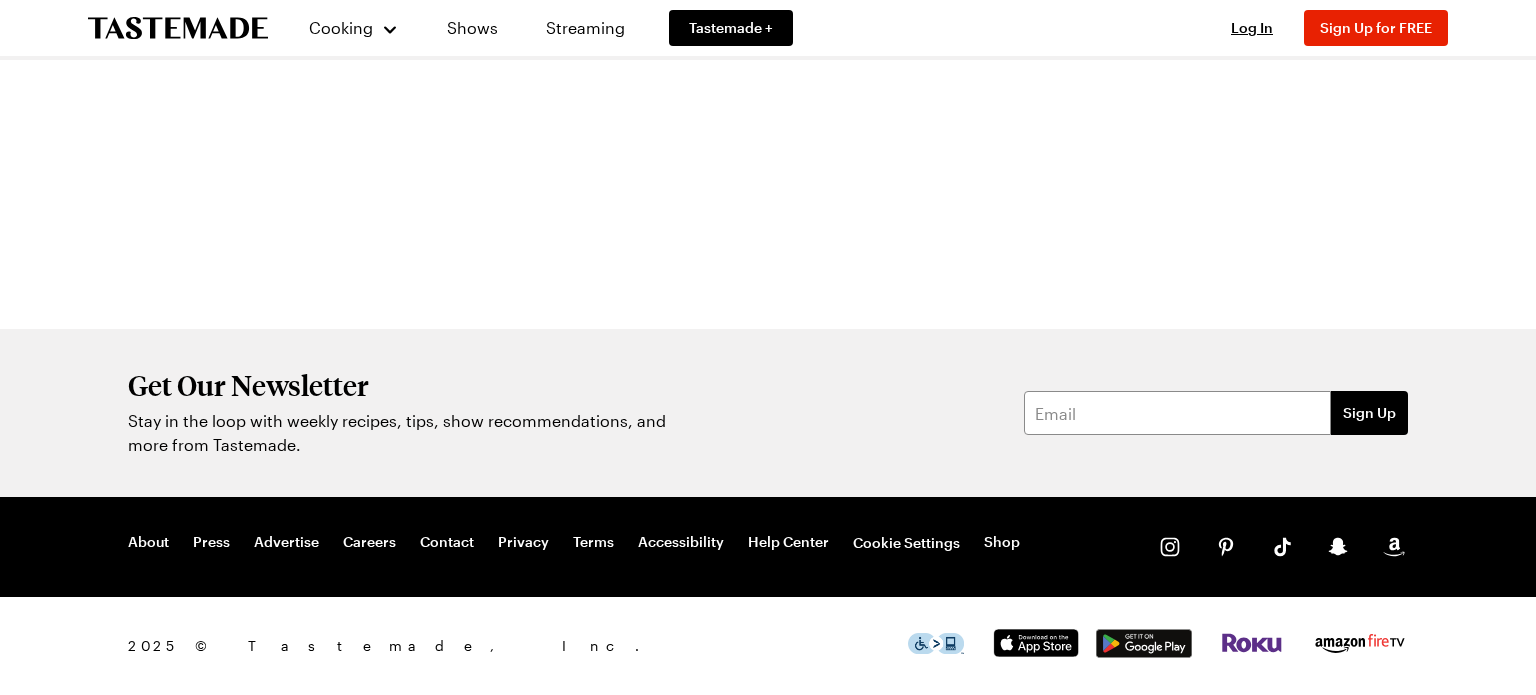 scroll, scrollTop: 0, scrollLeft: 0, axis: both 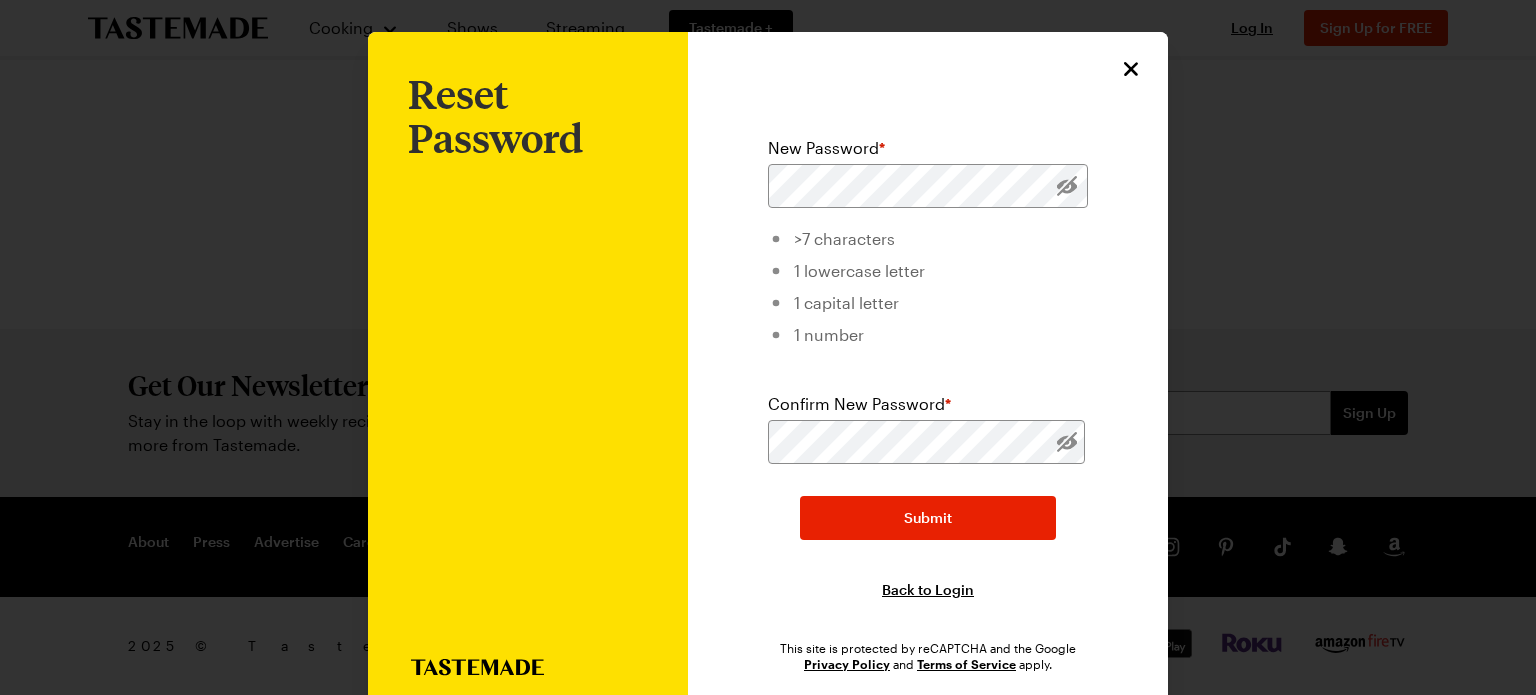 click at bounding box center (768, 347) 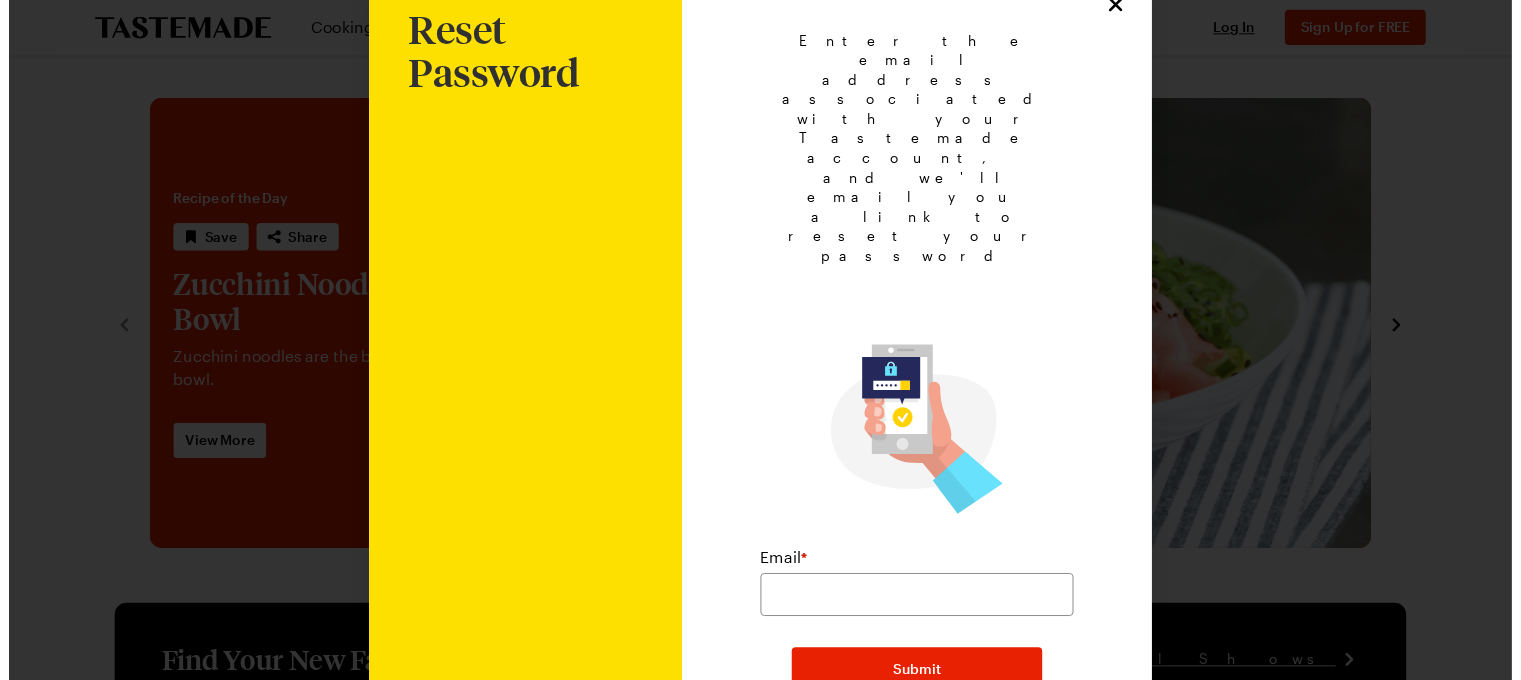 scroll, scrollTop: 0, scrollLeft: 0, axis: both 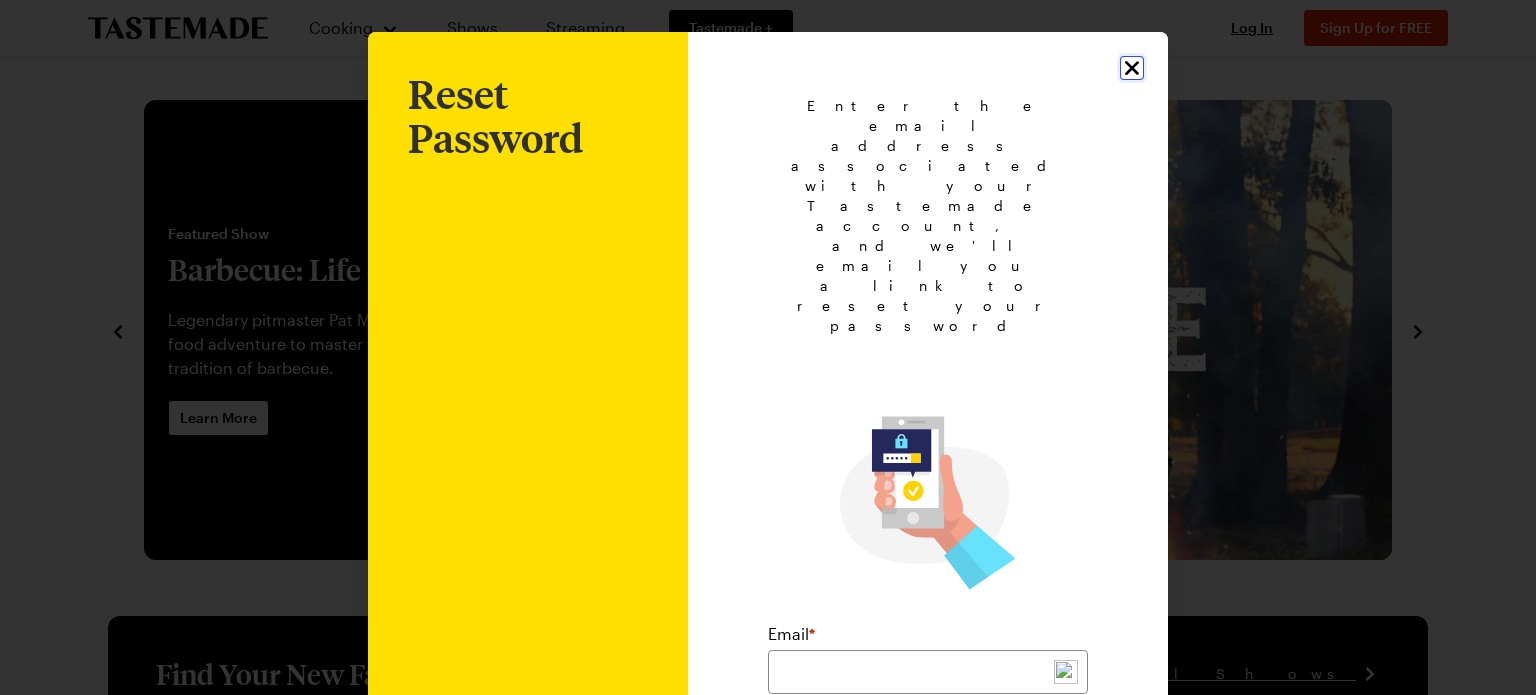 click 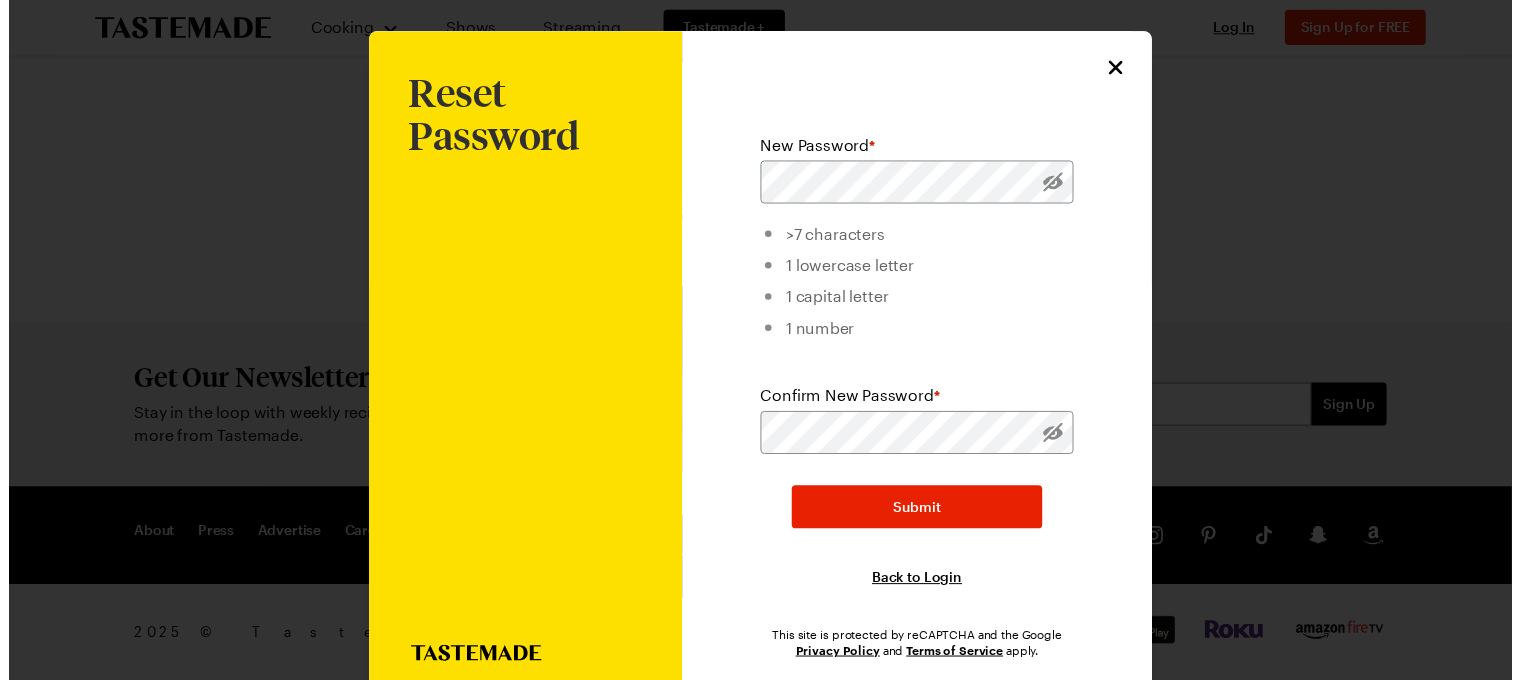 scroll, scrollTop: 0, scrollLeft: 0, axis: both 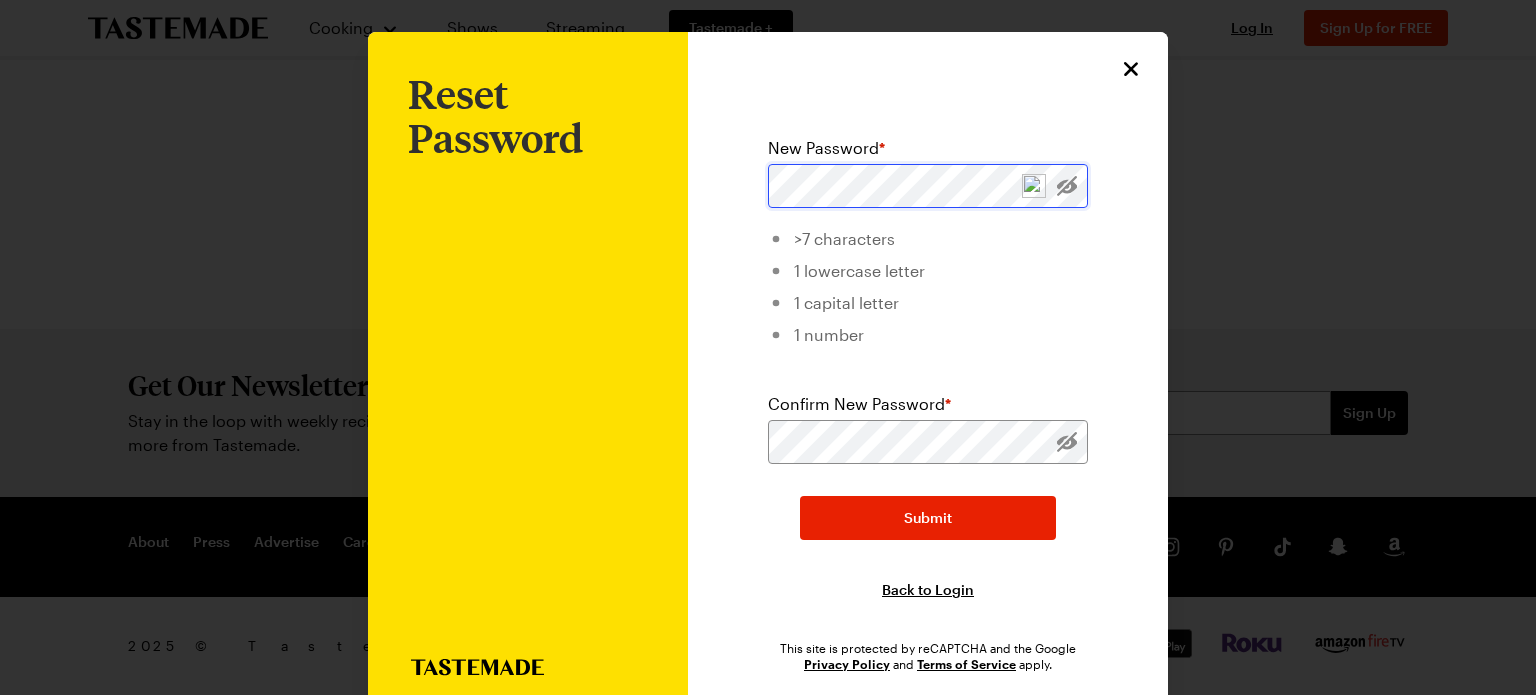click on "Reset Password Reset Password New Password  * >7 characters 1 lowercase letter 1 capital letter 1 number Confirm New Password  * Submit Back to Login This site is protected by reCAPTCHA and the Google   Privacy Policy   and   Terms of Service   apply." at bounding box center [768, 374] 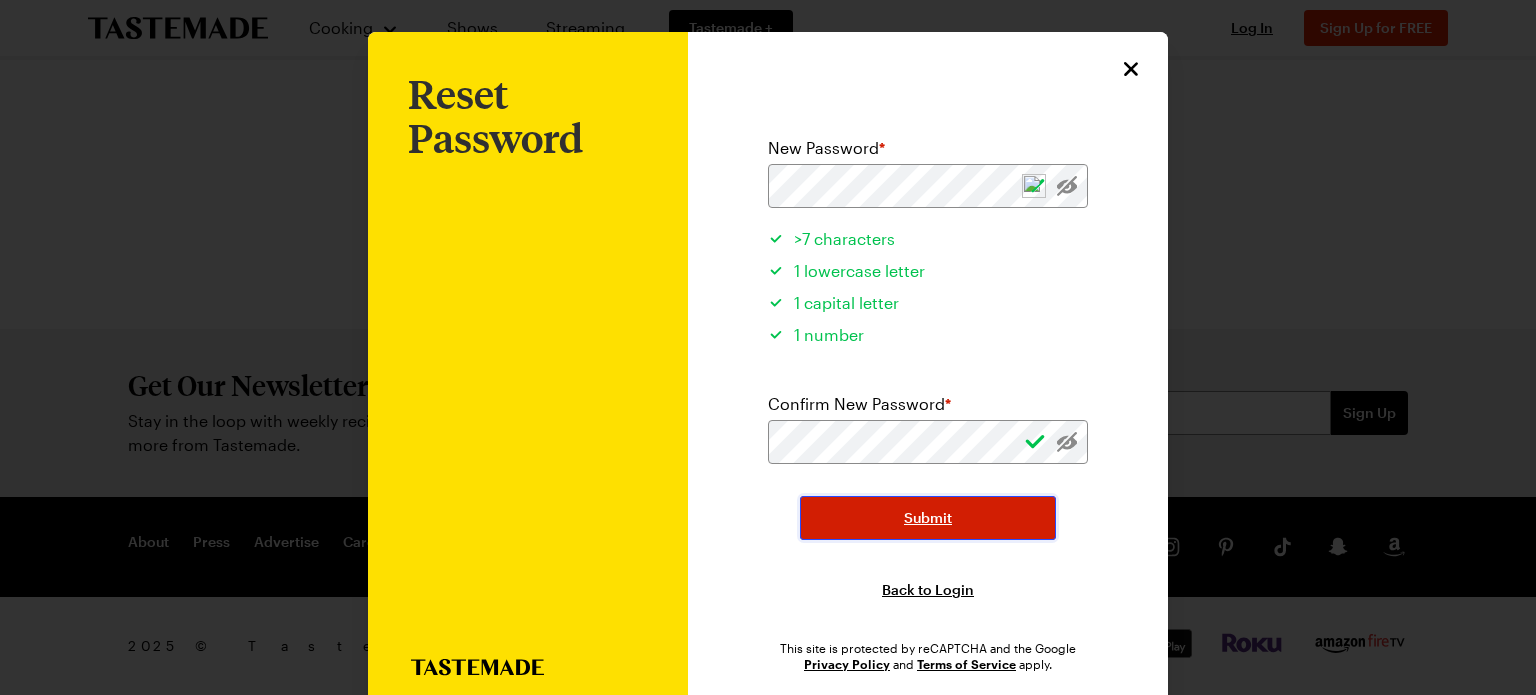 click on "Submit" at bounding box center [928, 518] 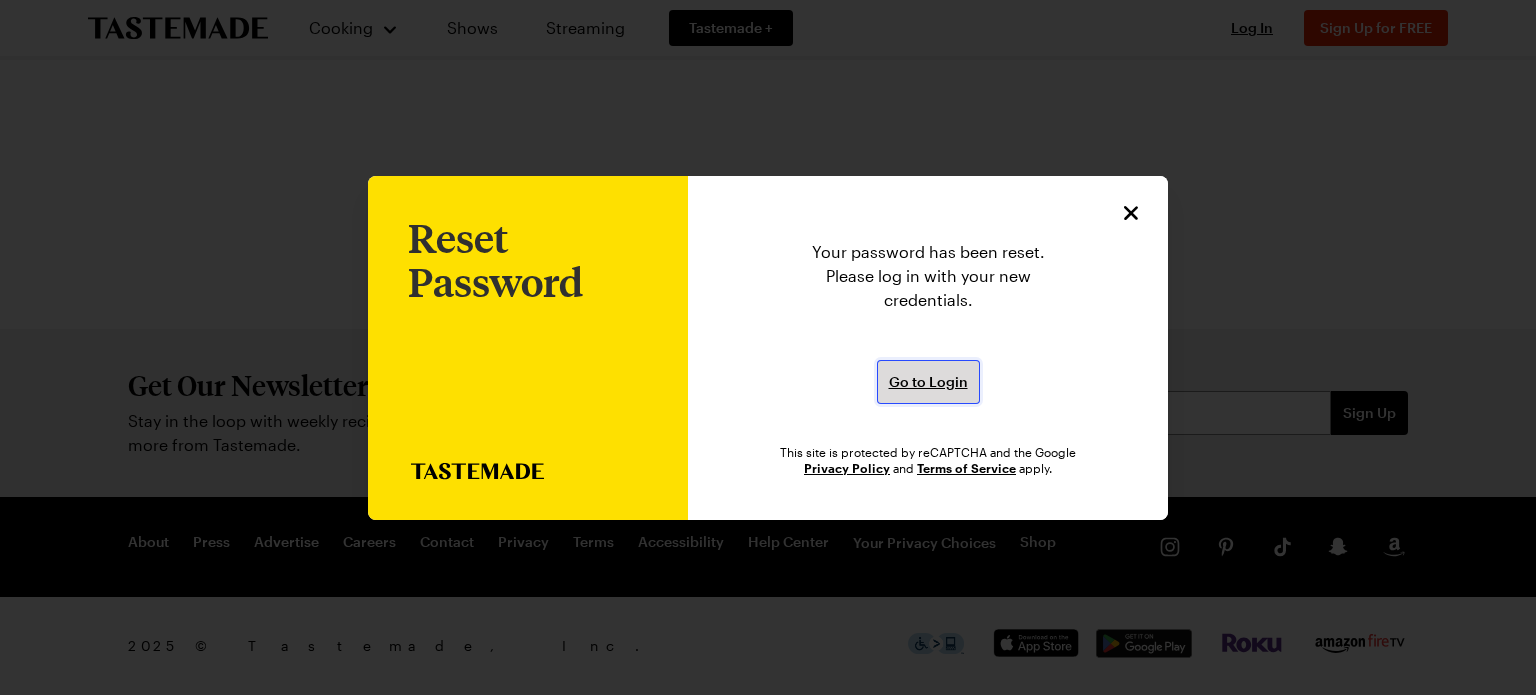 click on "Go to Login" at bounding box center (928, 382) 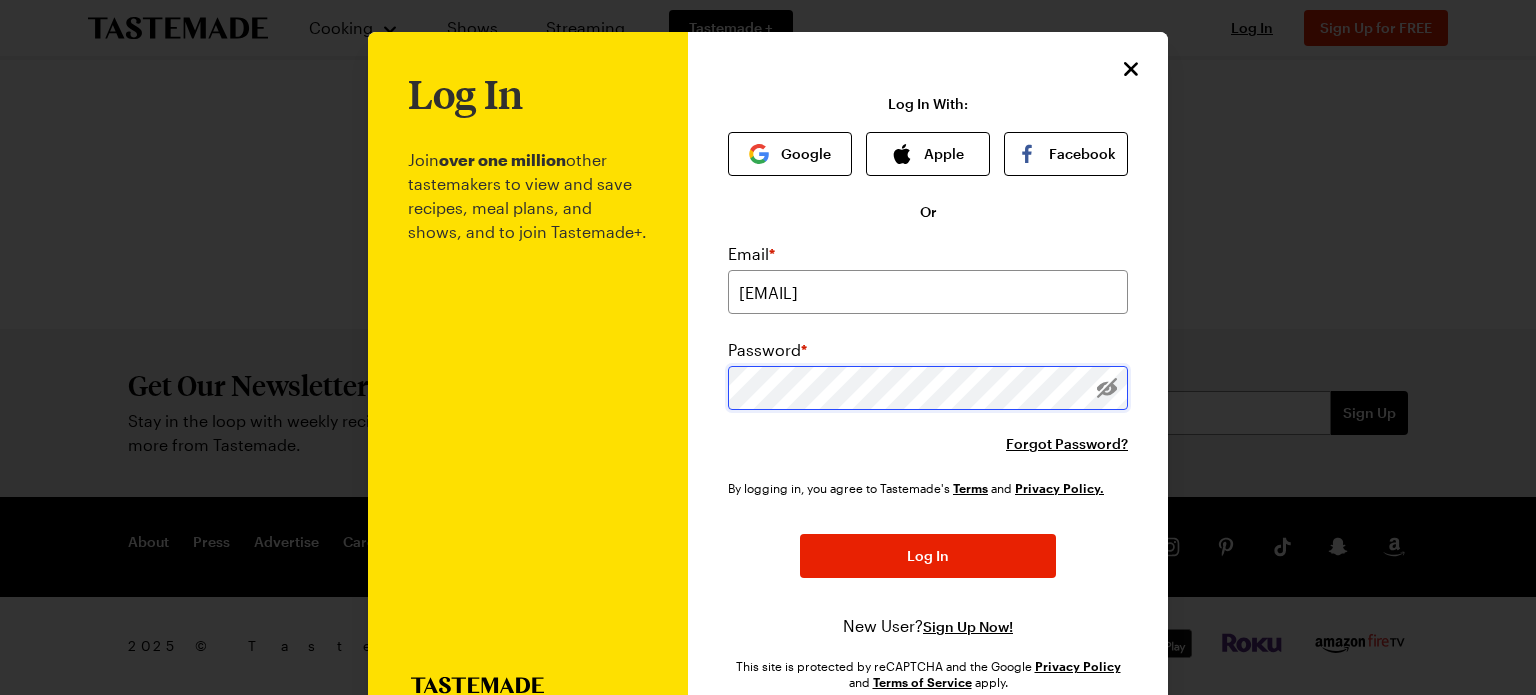 click on "Log In Join  over one million  other tastemakers to view and save recipes, meal plans, and shows, and to join Tastemade+. Log In Join  over one million  other tastemakers to view and save recipes, meal plans, and shows, and to join Tastemade+. Log In With: Google Apple Facebook Or Email  * upsidetrader@gmail.com Password  * Forgot Password? By logging in, you agree to Tastemade's   Terms   and   Privacy Policy. Log In New User?  Sign Up Now! This site is protected by reCAPTCHA and the Google   Privacy Policy   and   Terms of Service   apply." at bounding box center (768, 383) 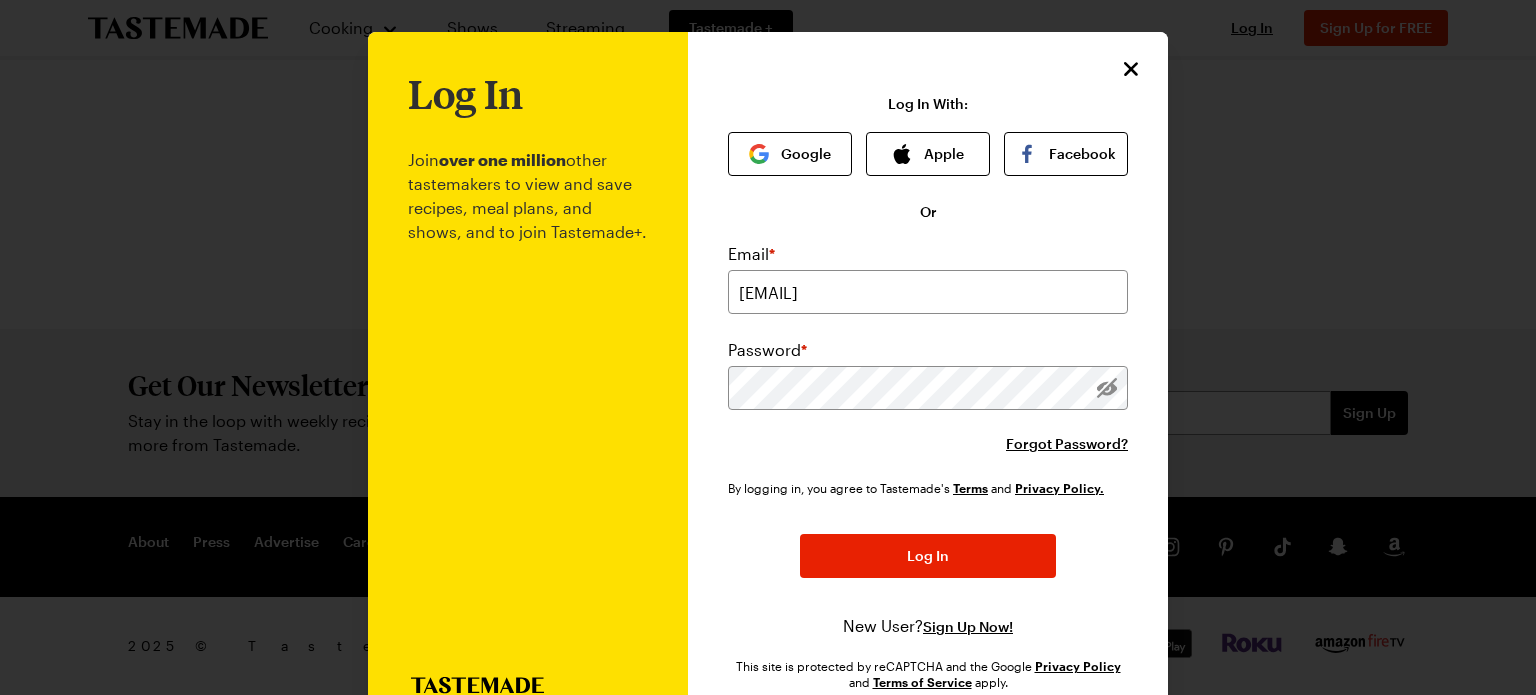 click at bounding box center (768, 347) 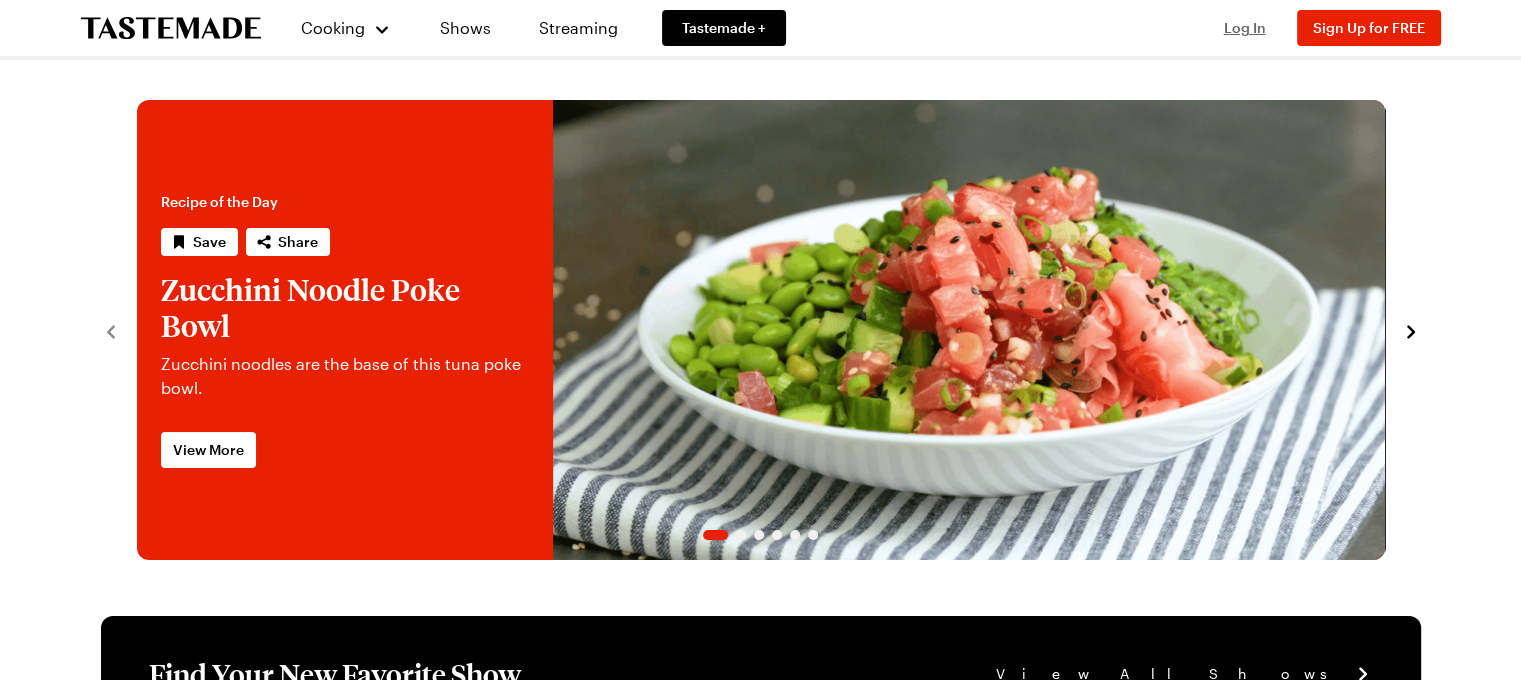click on "Log In" at bounding box center [1245, 27] 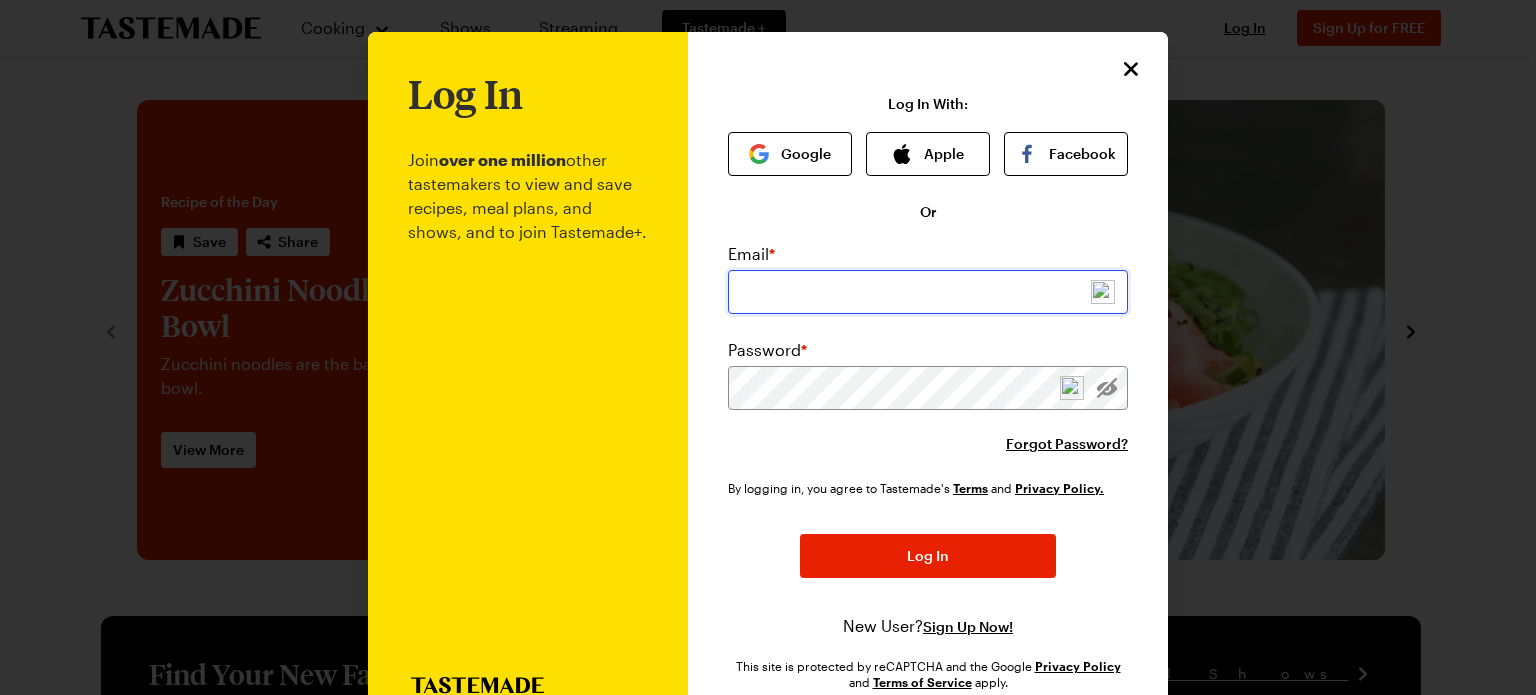 click at bounding box center (928, 292) 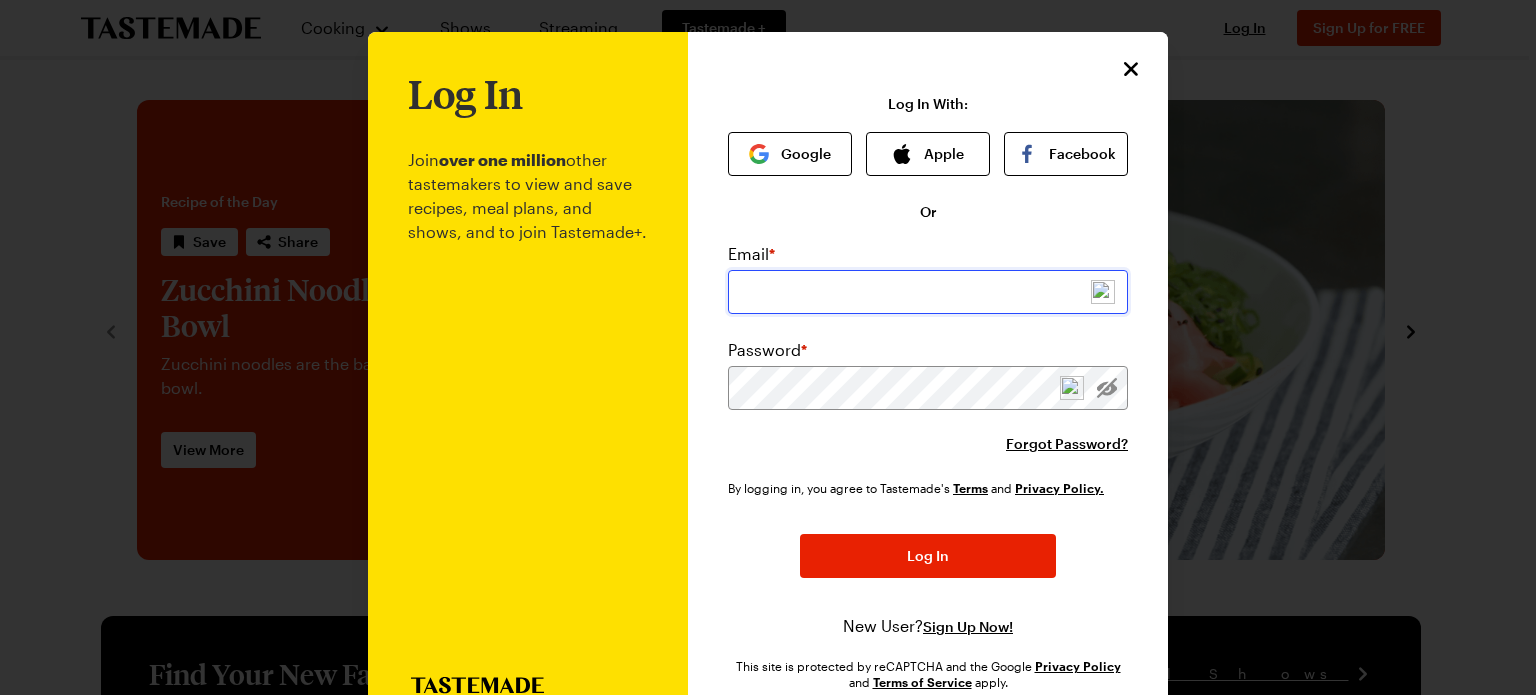 type on "upsidetrader@gmail.com" 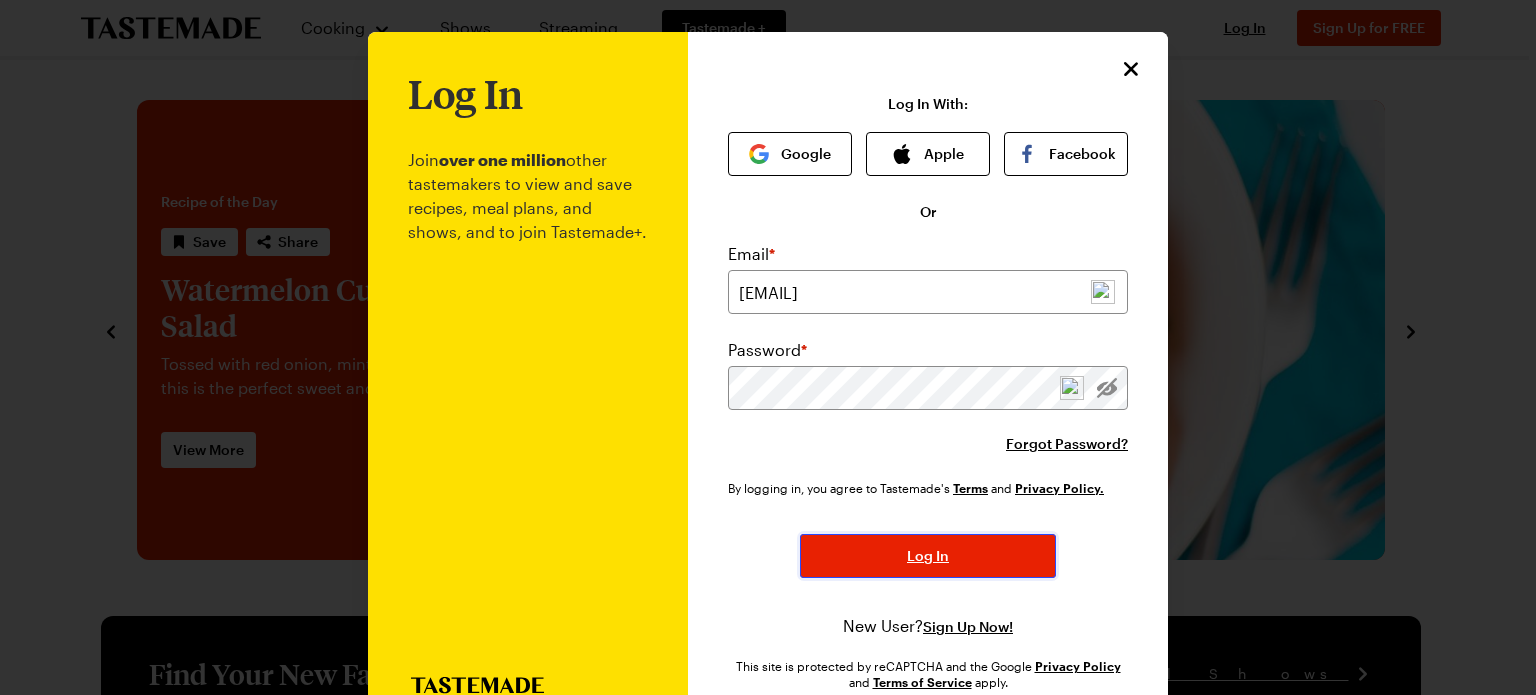 click on "Log In" at bounding box center (928, 556) 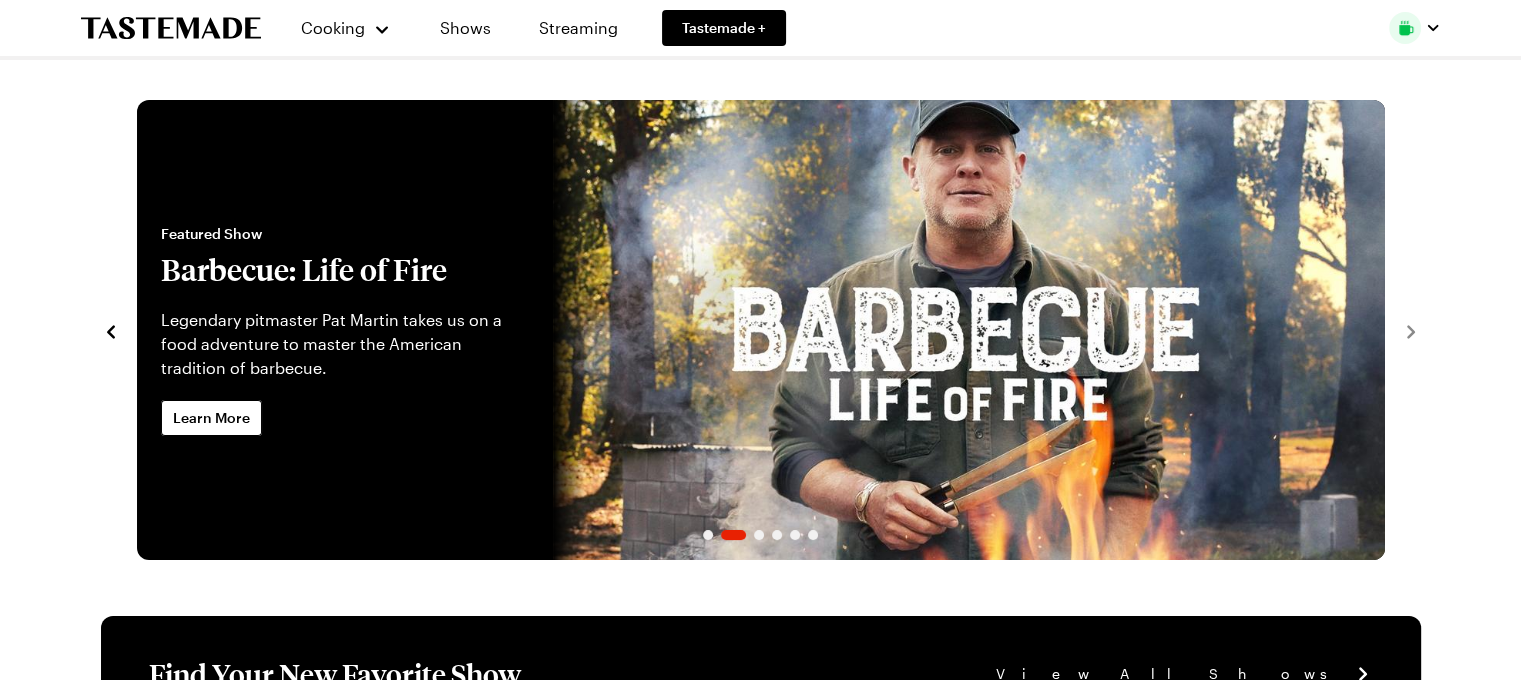 drag, startPoint x: 1498, startPoint y: 0, endPoint x: 378, endPoint y: 61, distance: 1121.6599 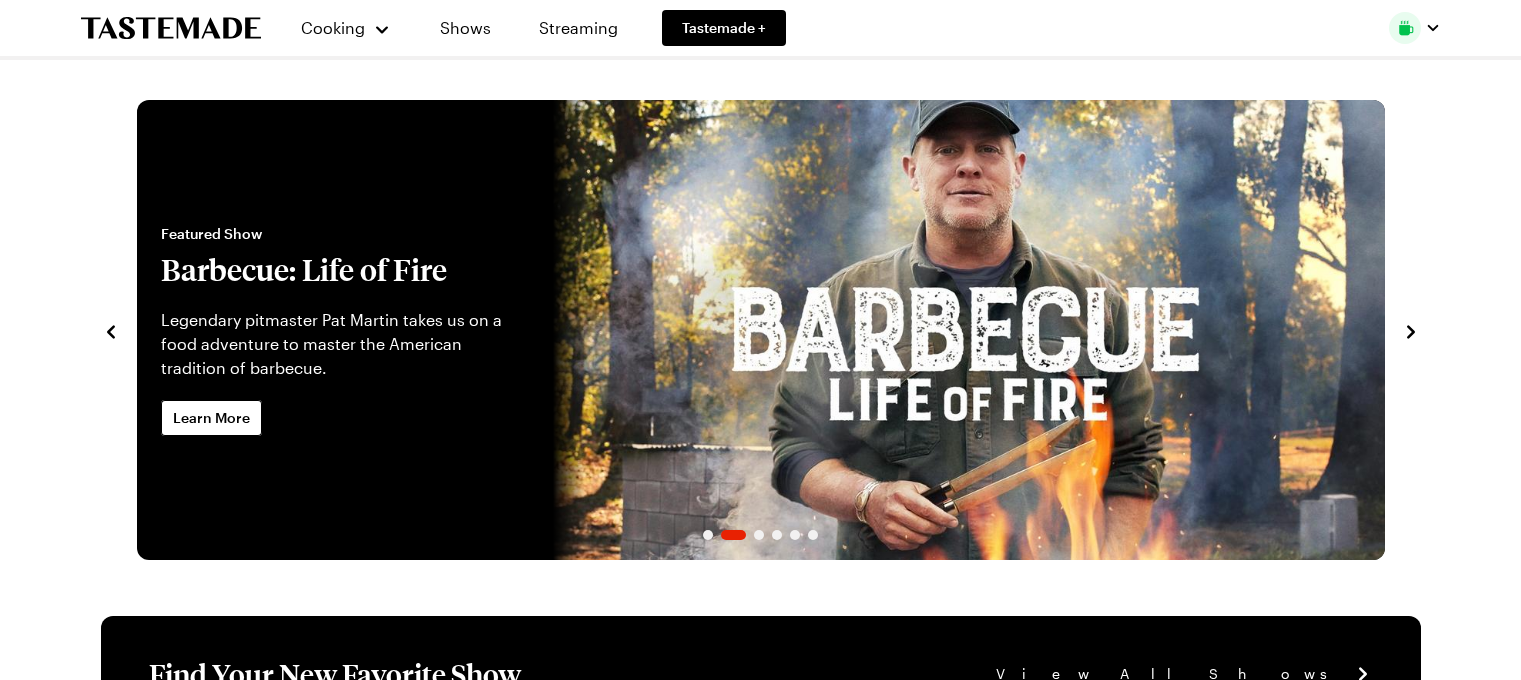 scroll, scrollTop: 0, scrollLeft: 0, axis: both 